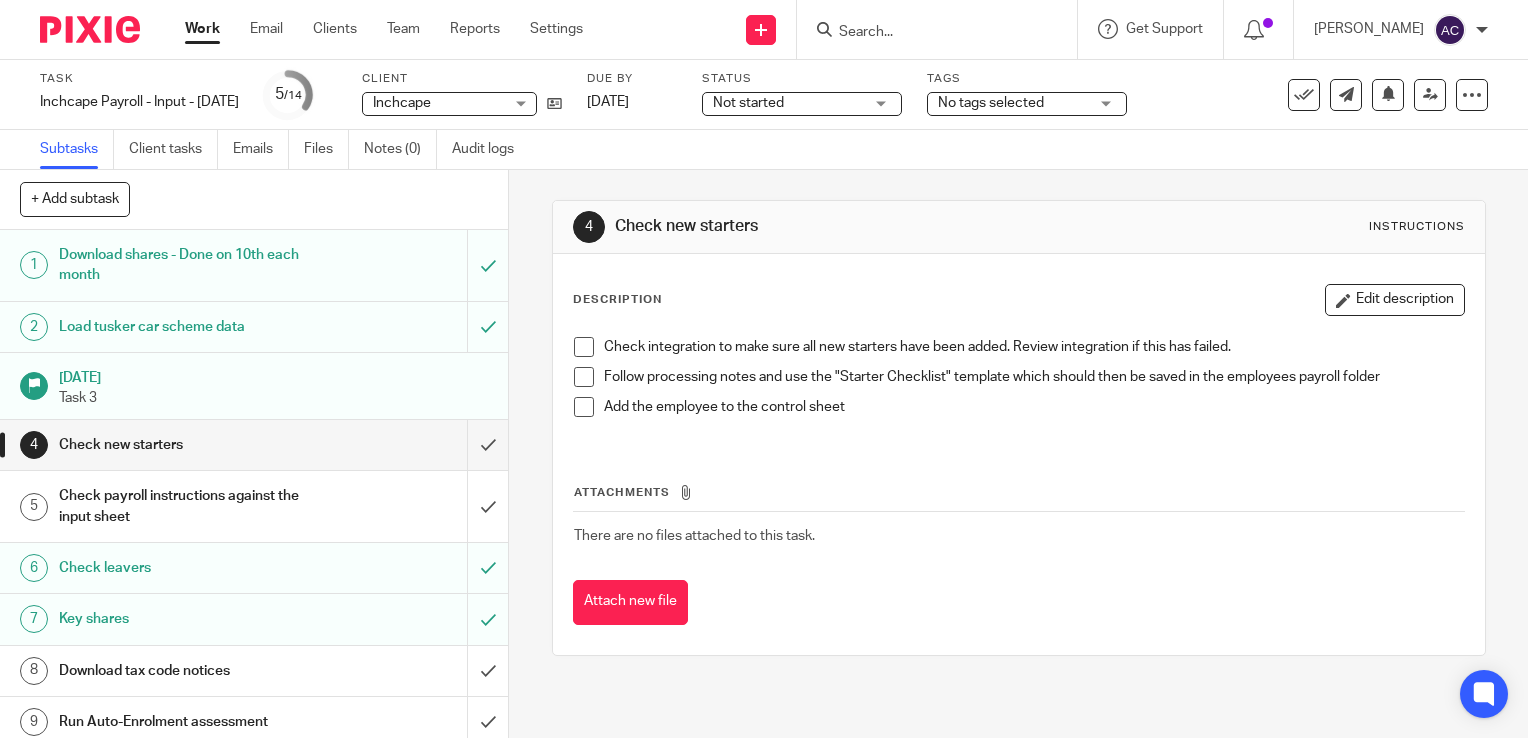 scroll, scrollTop: 0, scrollLeft: 0, axis: both 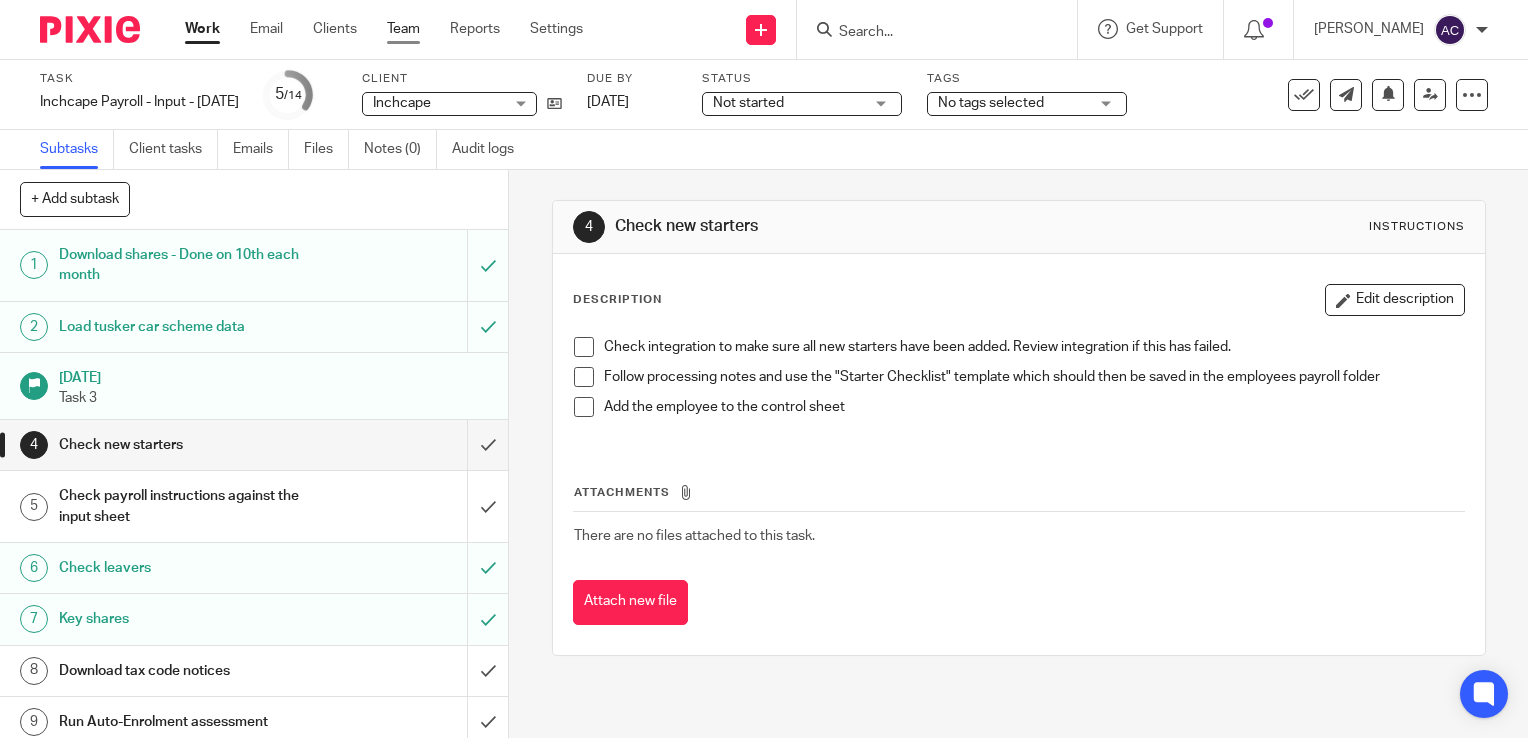 click on "Team" at bounding box center (403, 29) 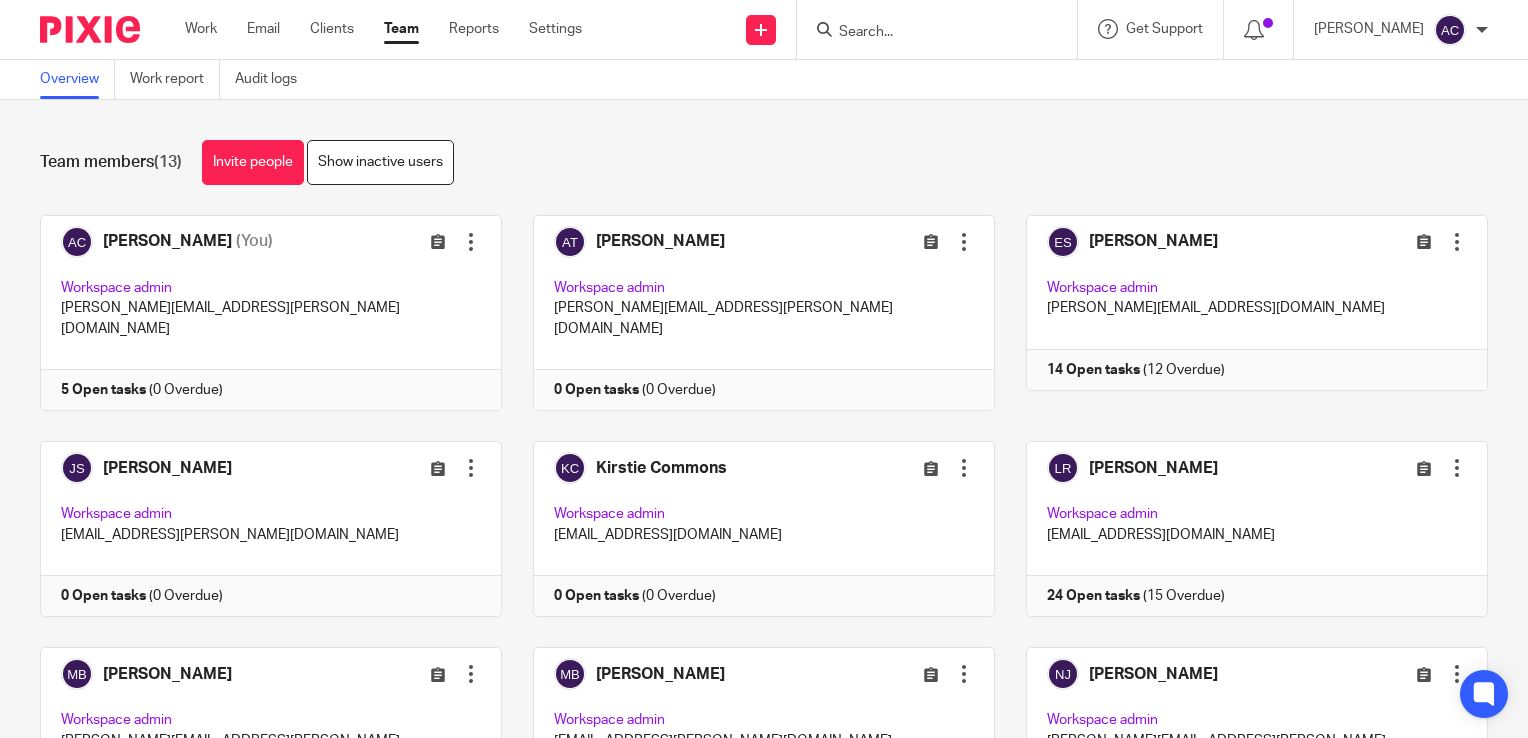 scroll, scrollTop: 0, scrollLeft: 0, axis: both 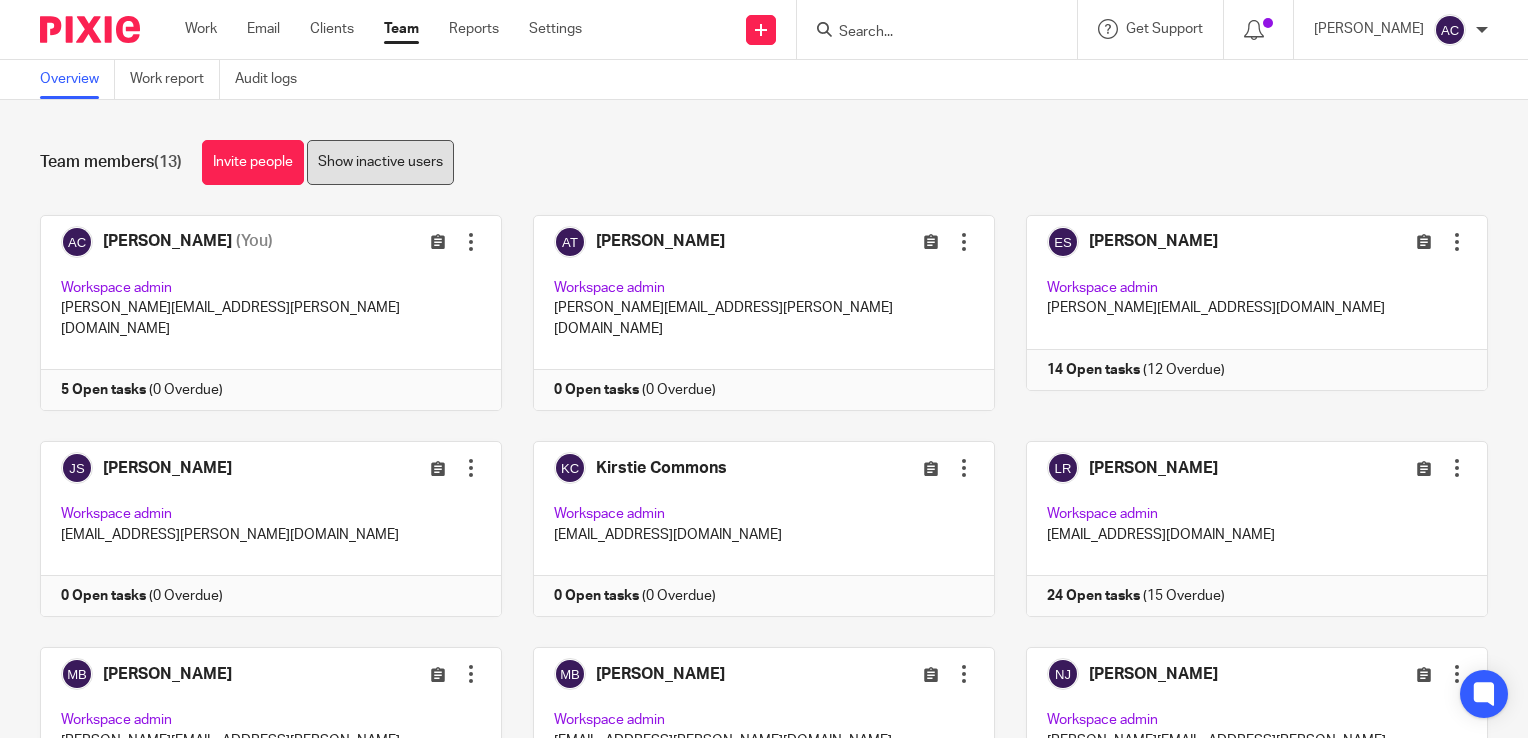 click on "Show inactive users" at bounding box center [380, 162] 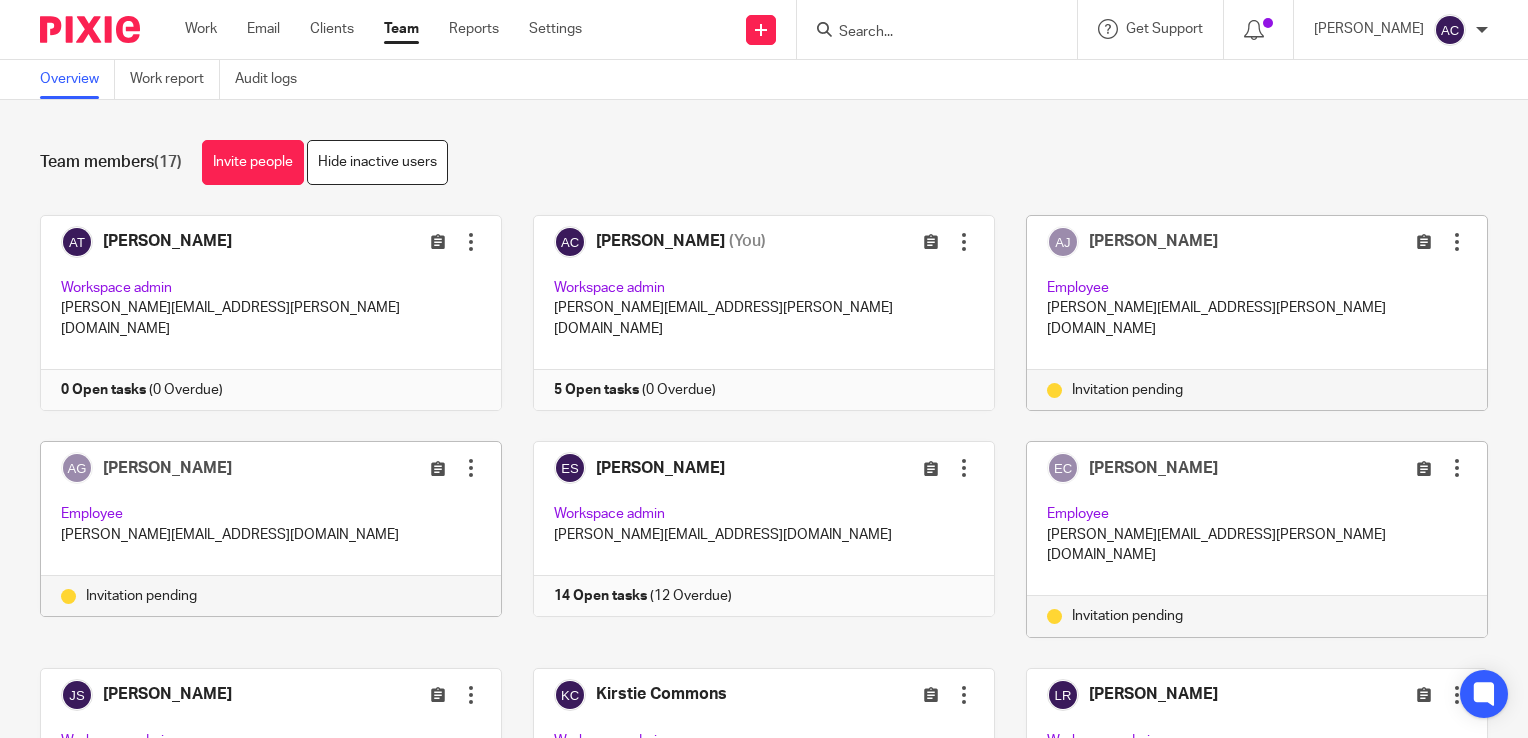 scroll, scrollTop: 0, scrollLeft: 0, axis: both 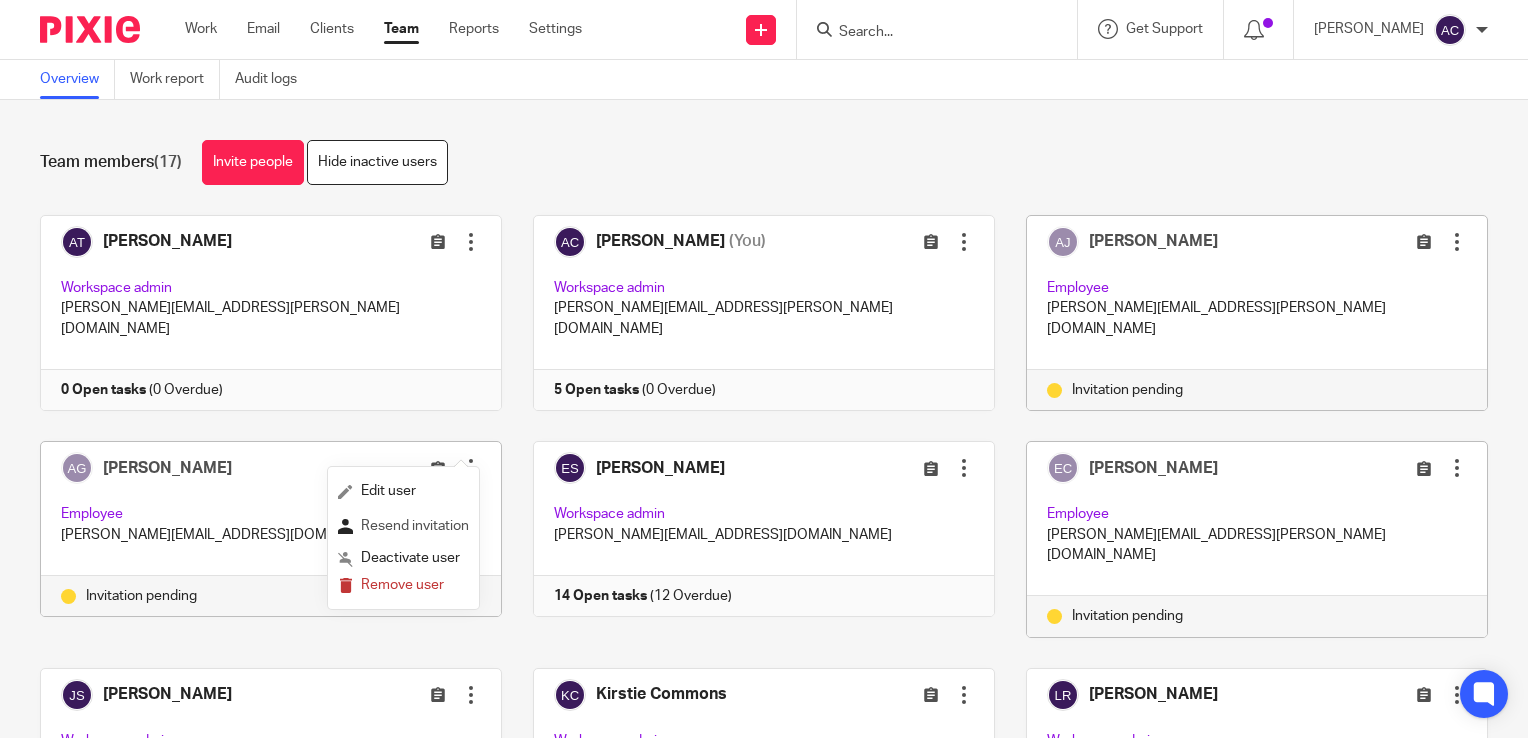 click on "Resend invitation" at bounding box center (415, 526) 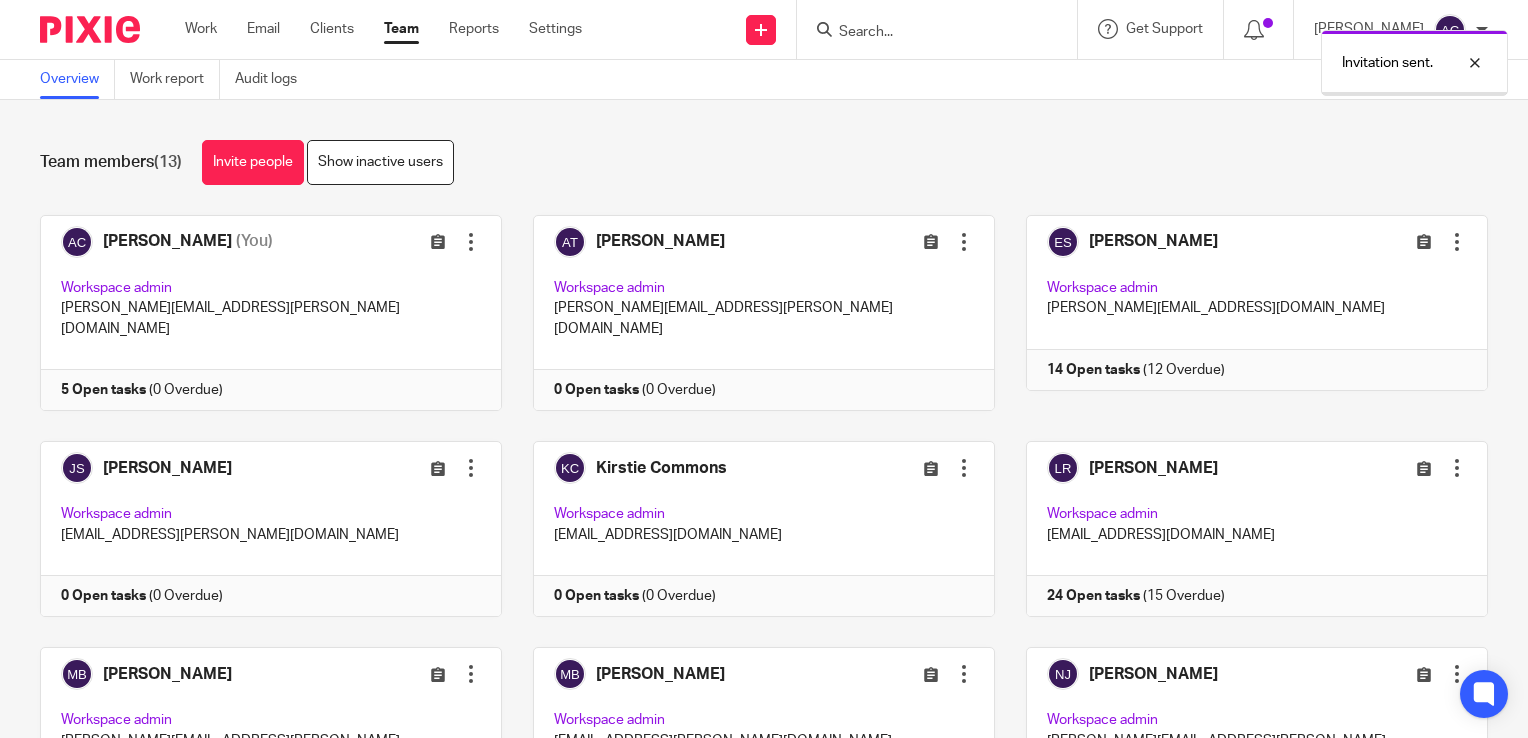 scroll, scrollTop: 0, scrollLeft: 0, axis: both 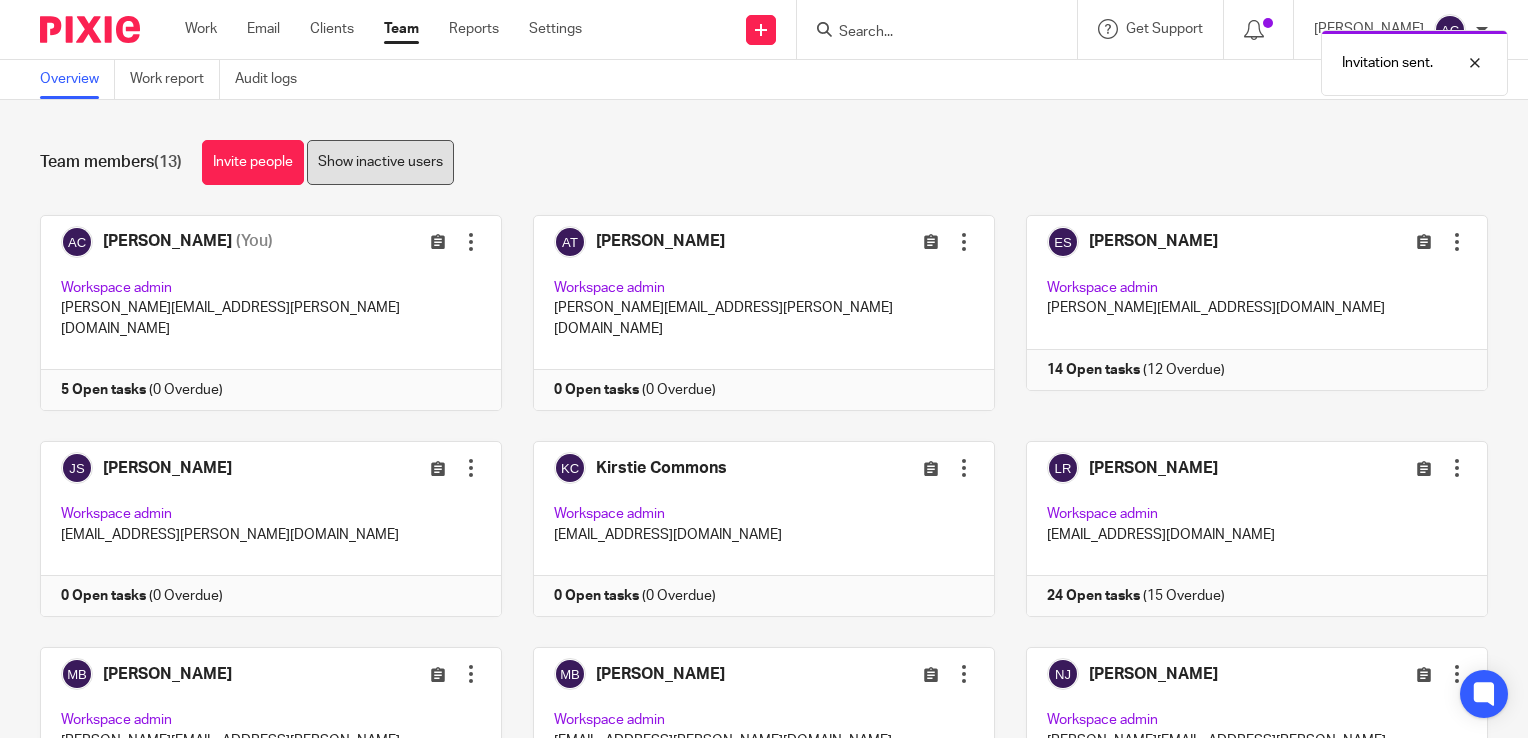 click on "Show inactive users" at bounding box center (380, 162) 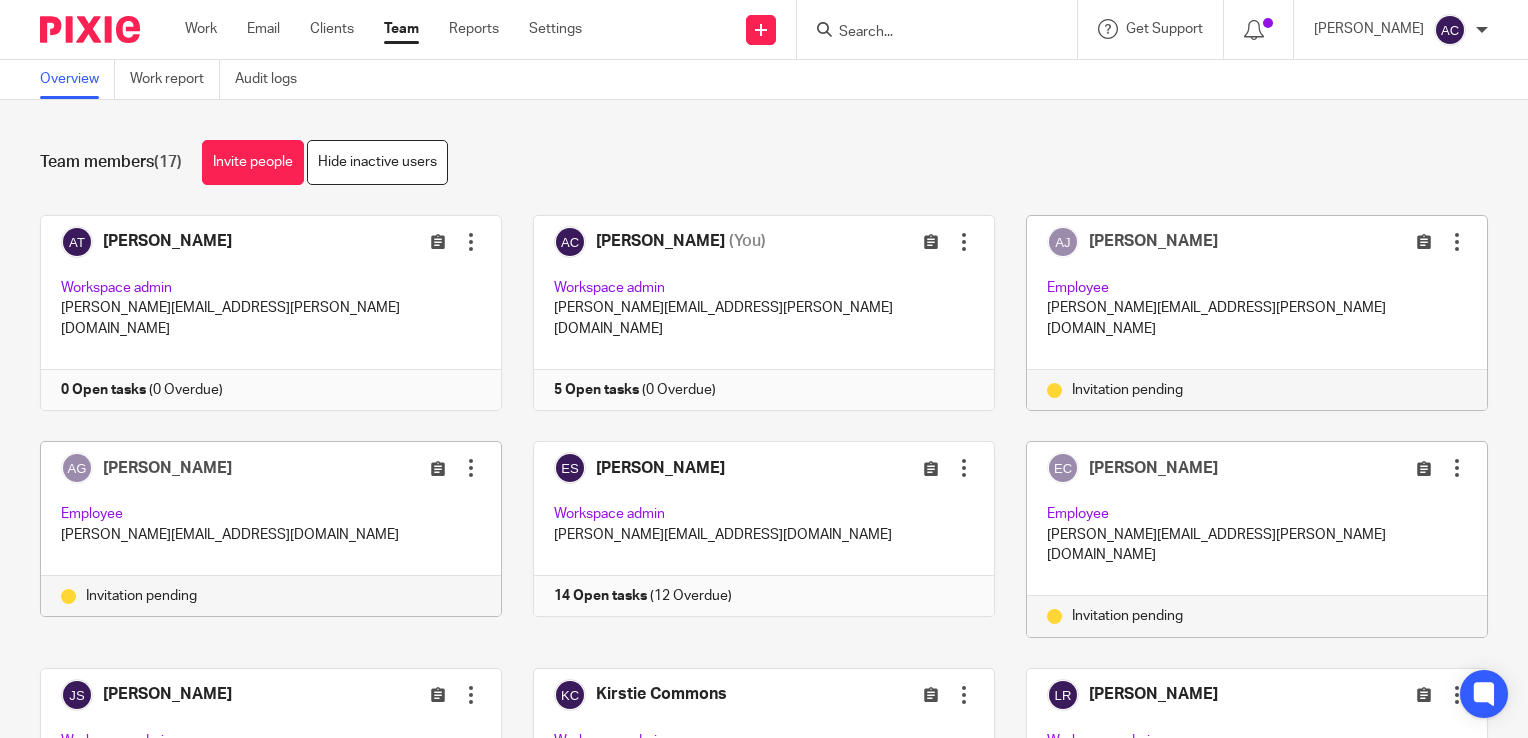 scroll, scrollTop: 0, scrollLeft: 0, axis: both 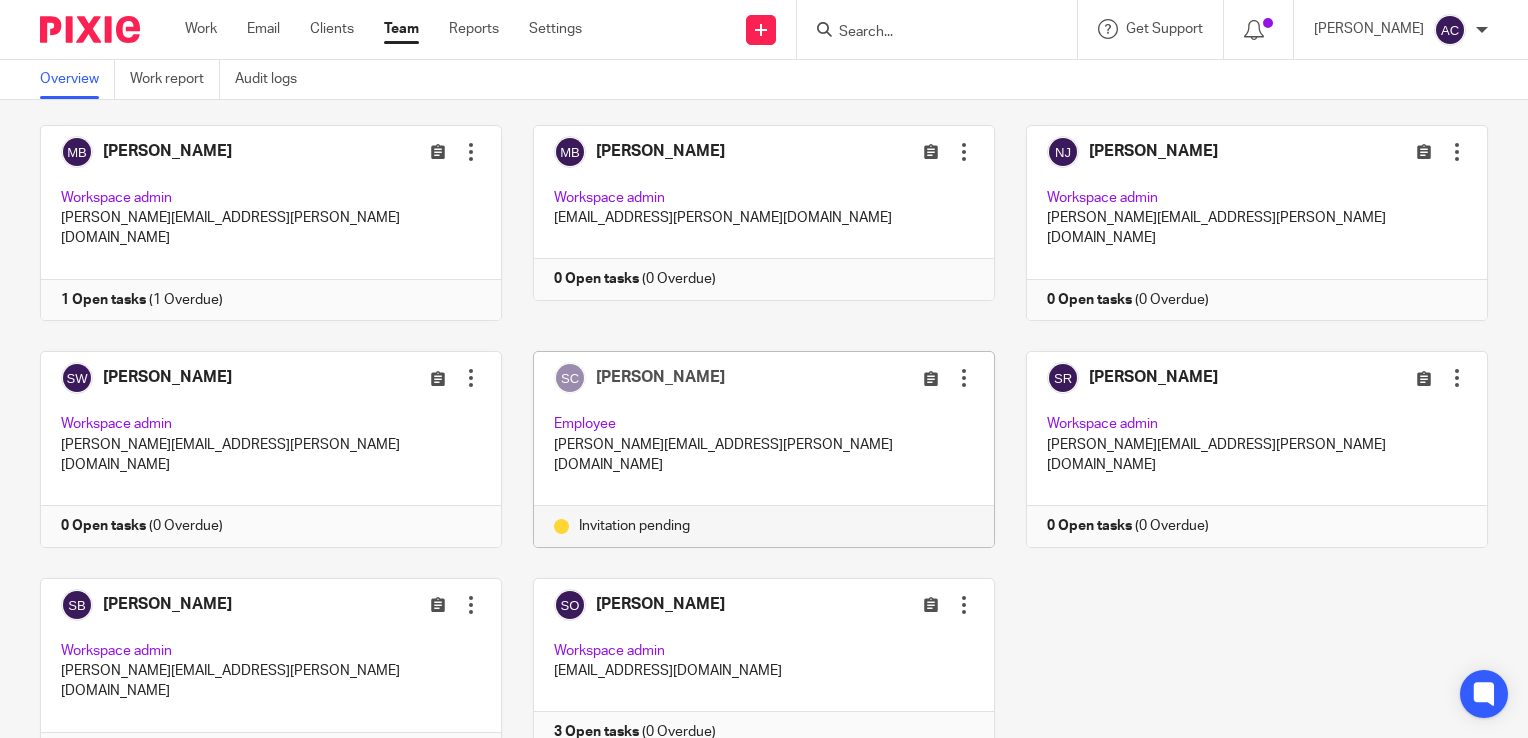 click at bounding box center (964, 378) 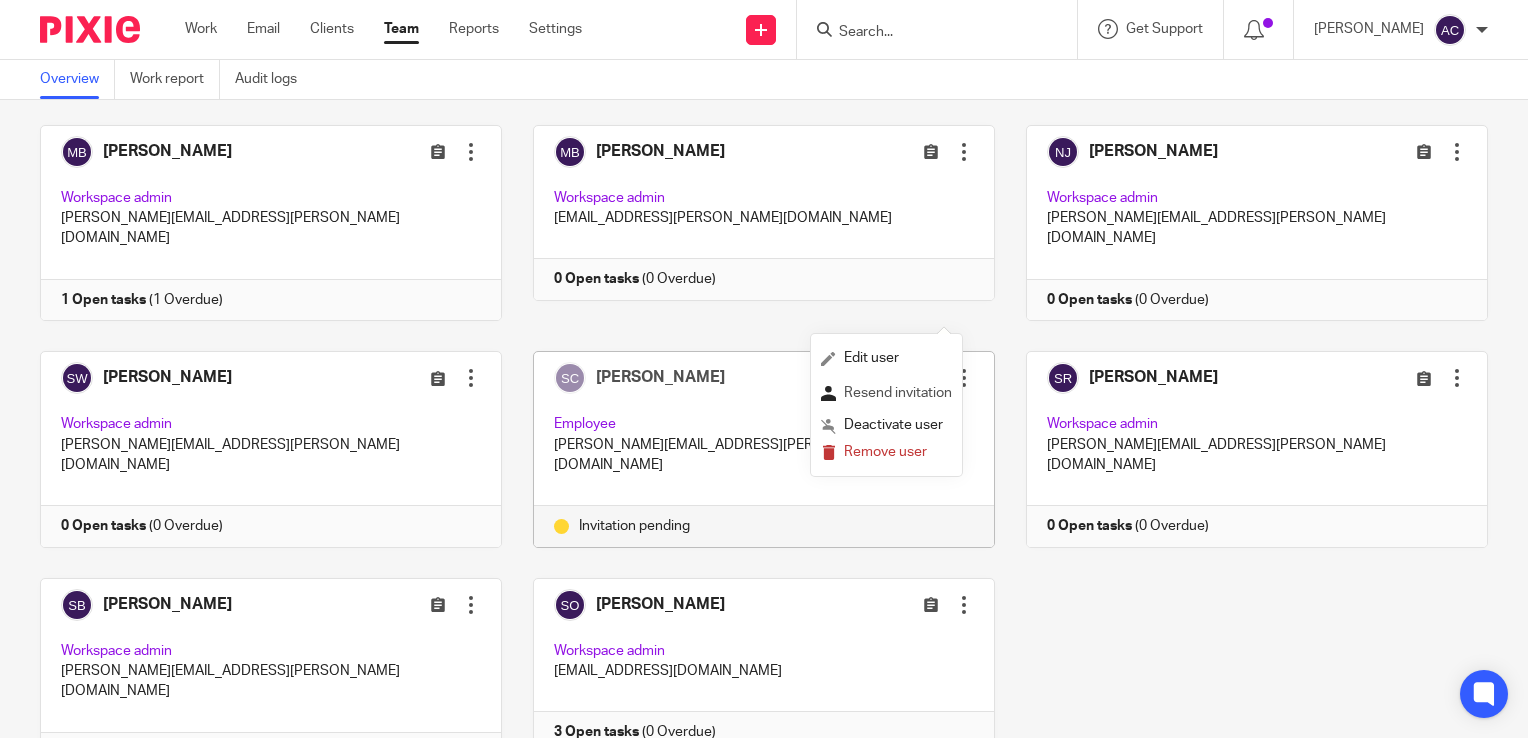 click on "Resend invitation" at bounding box center (898, 393) 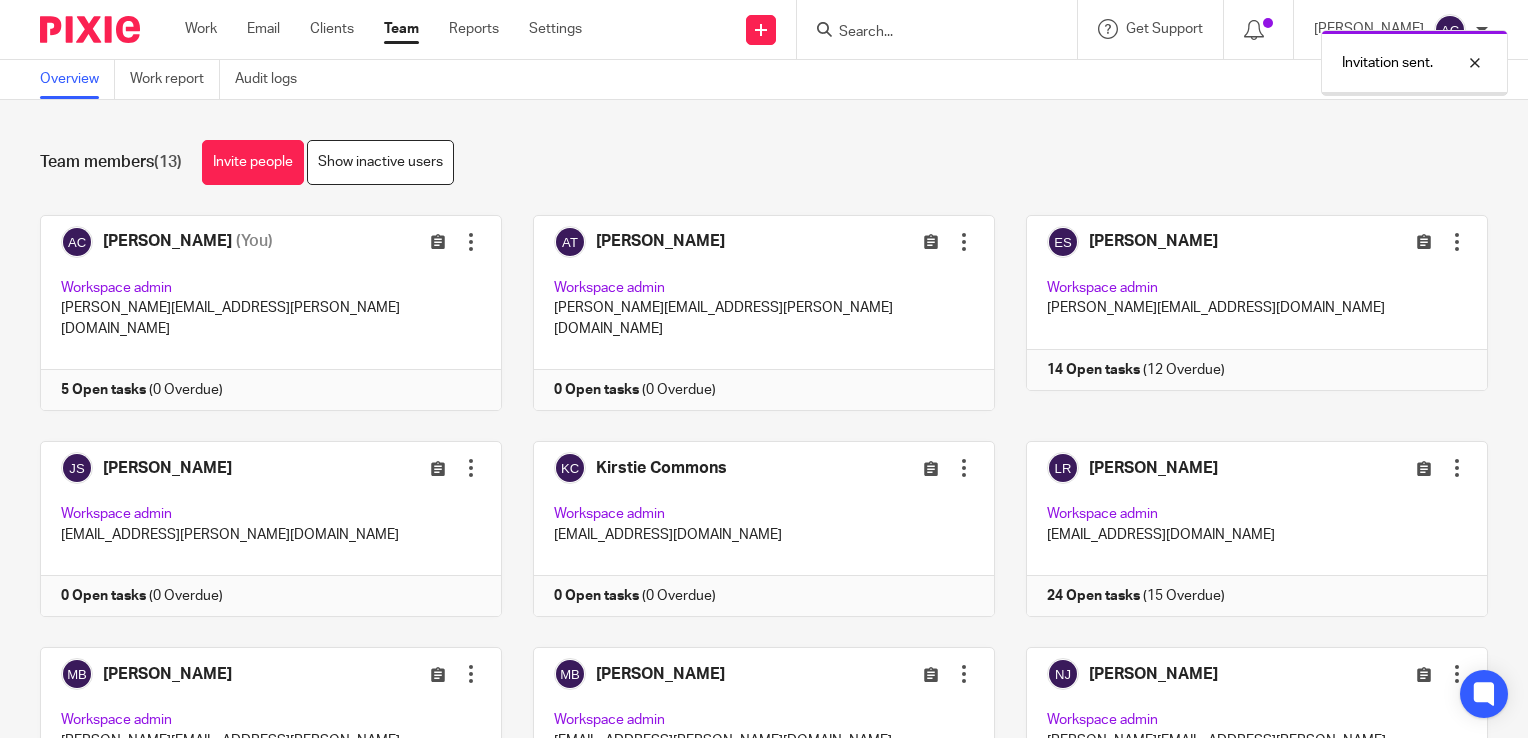 scroll, scrollTop: 0, scrollLeft: 0, axis: both 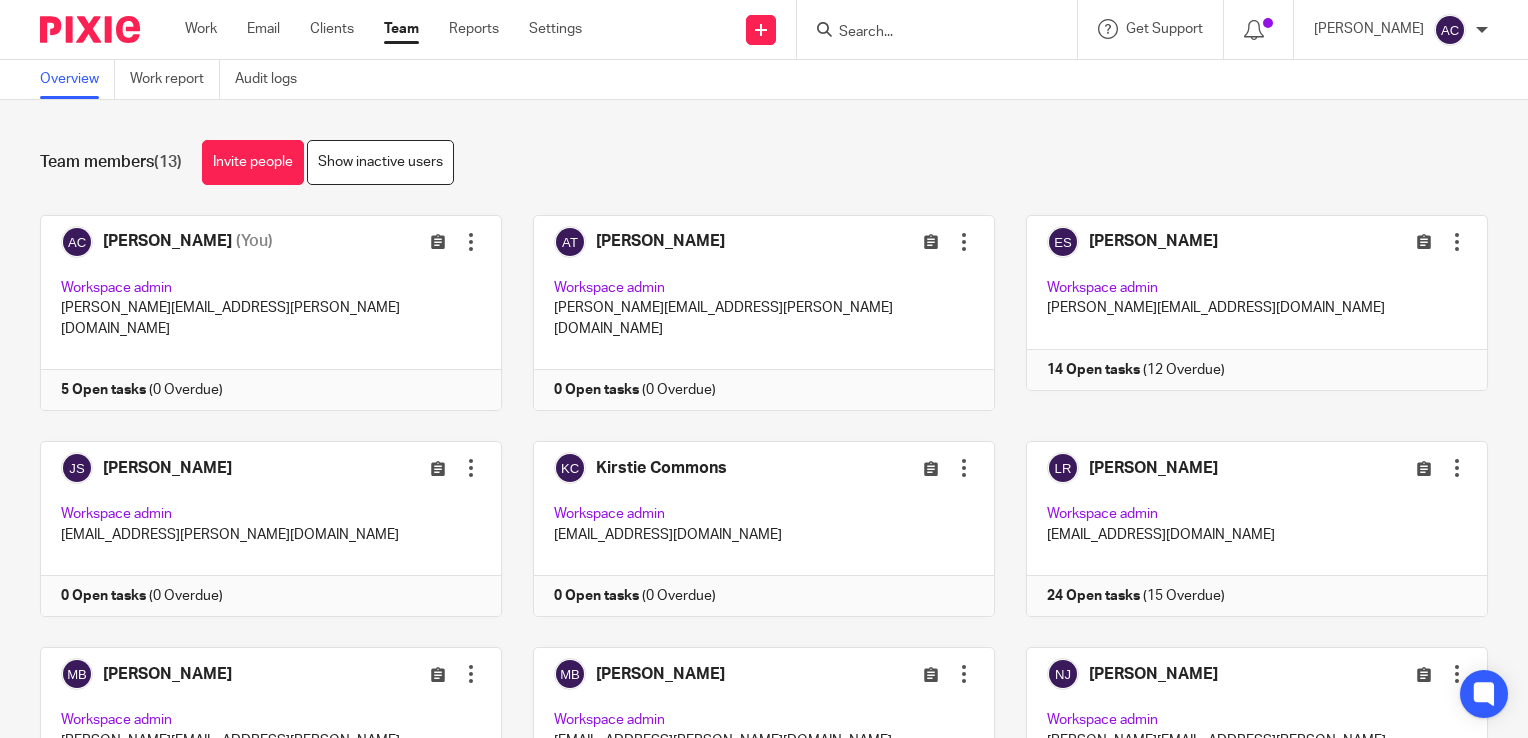click on "Team members
(13)
Invite people
Show inactive users
Invite team members       Add invitation
Cancel
Send invitation
[PERSON_NAME]
(You)
Edit user
Transfer
Workspace admin
[PERSON_NAME][EMAIL_ADDRESS][PERSON_NAME][DOMAIN_NAME]
5 Open tasks
(0 Overdue)" at bounding box center [764, 419] 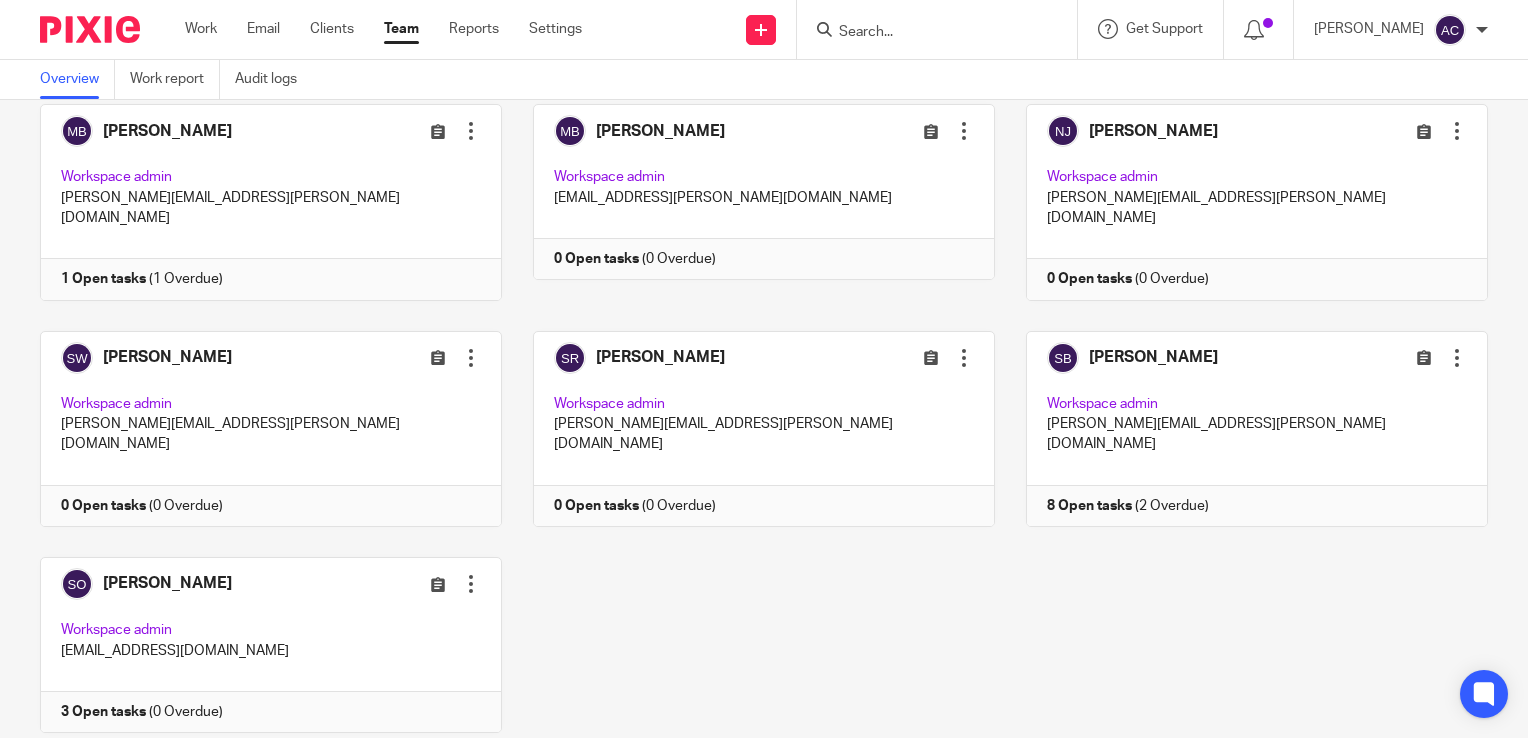 scroll, scrollTop: 0, scrollLeft: 0, axis: both 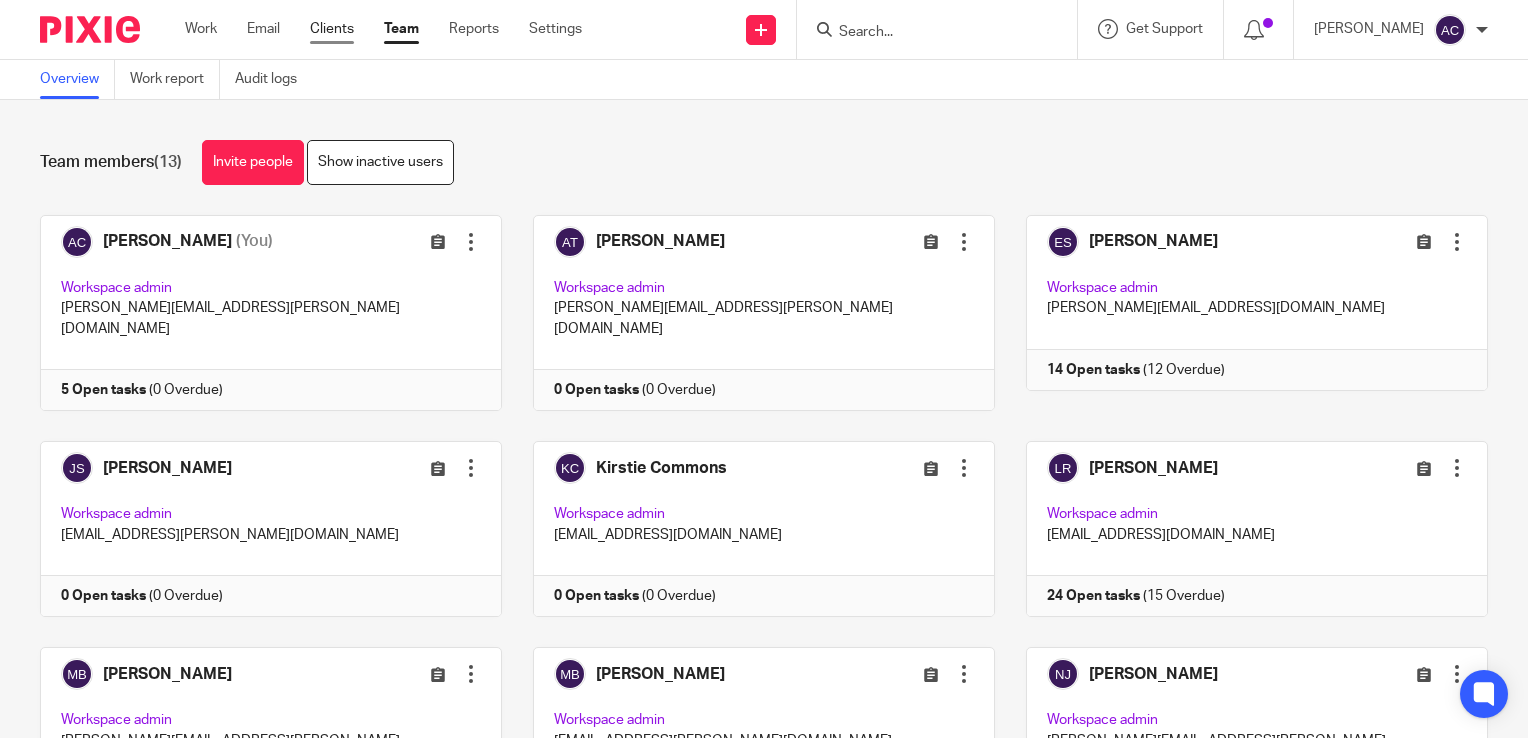 click on "Clients" at bounding box center (332, 29) 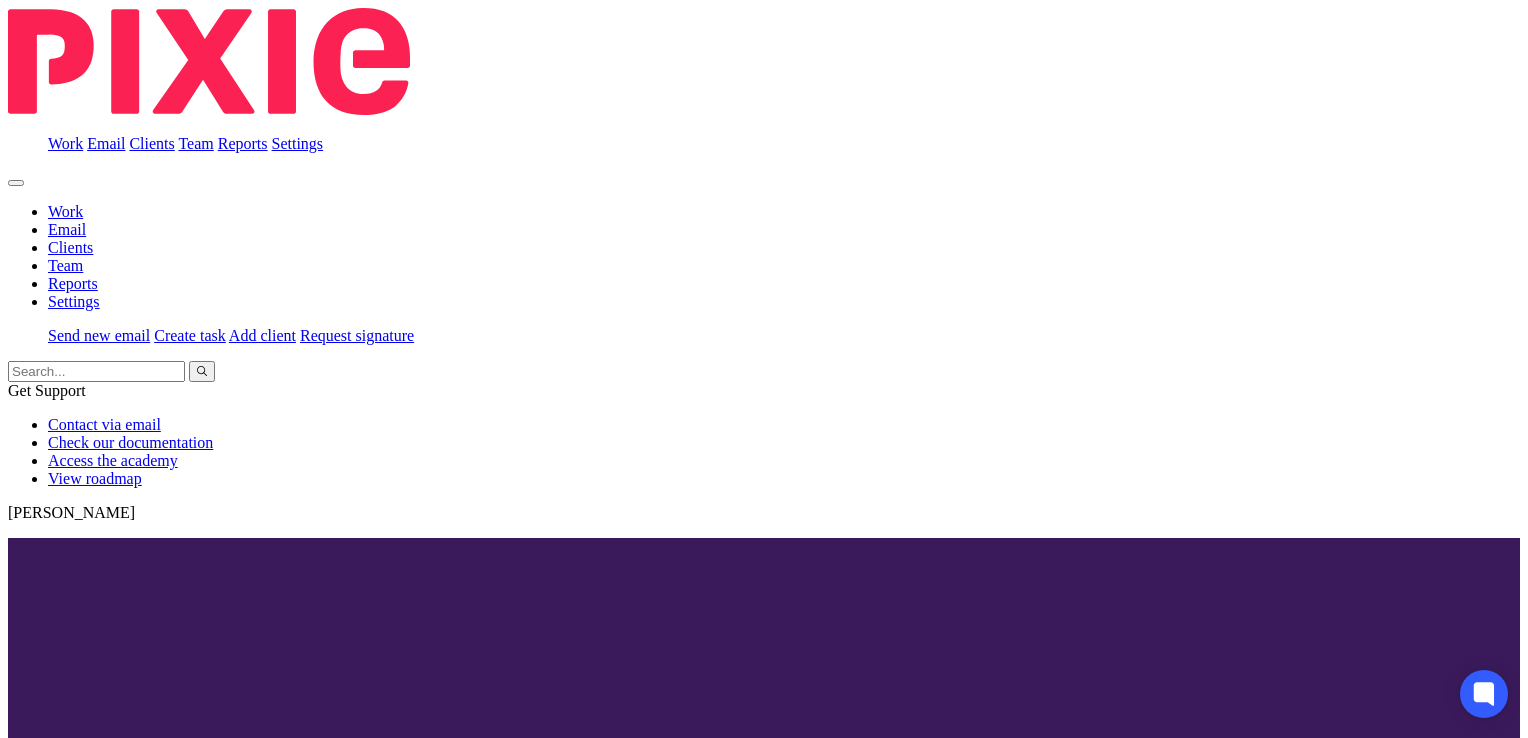 scroll, scrollTop: 0, scrollLeft: 0, axis: both 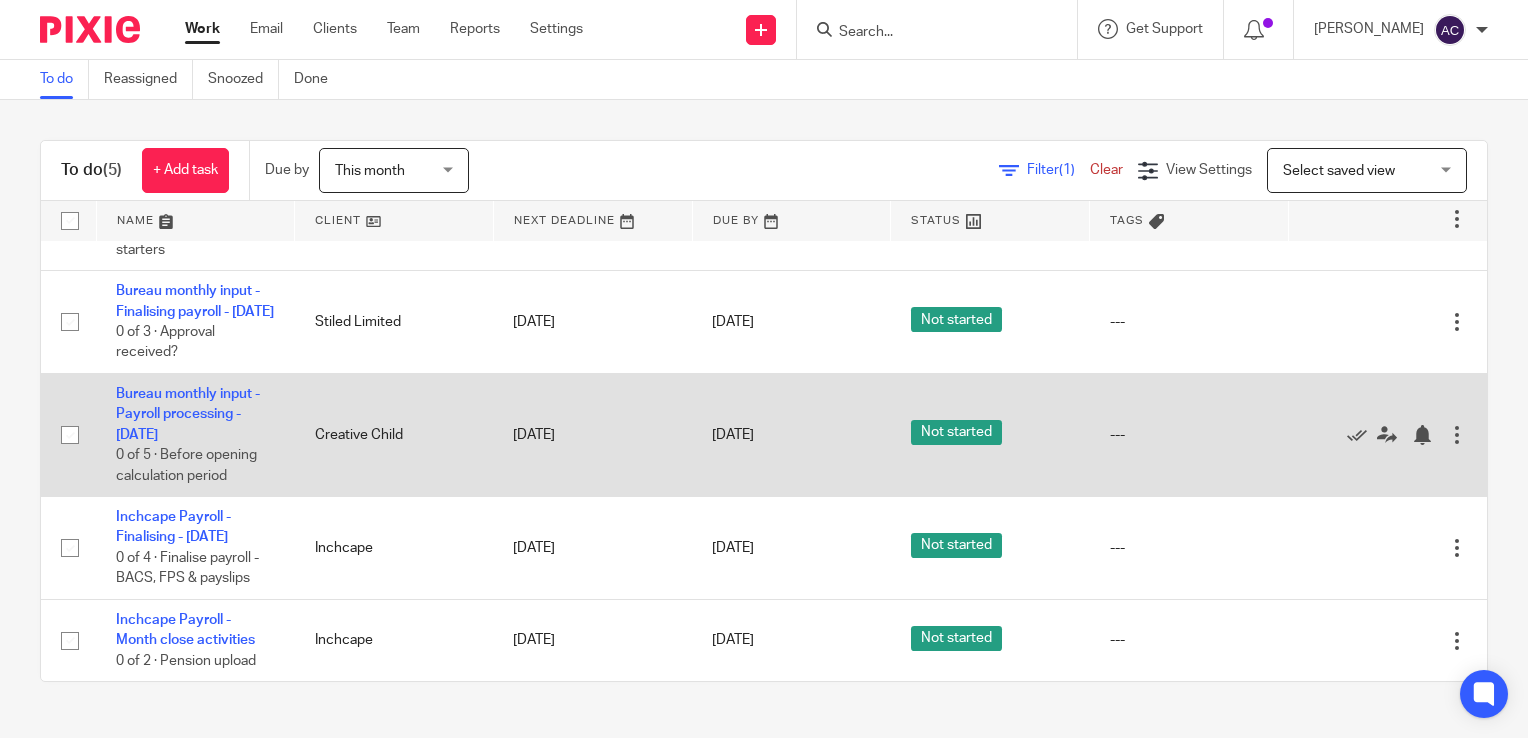 click at bounding box center [70, 435] 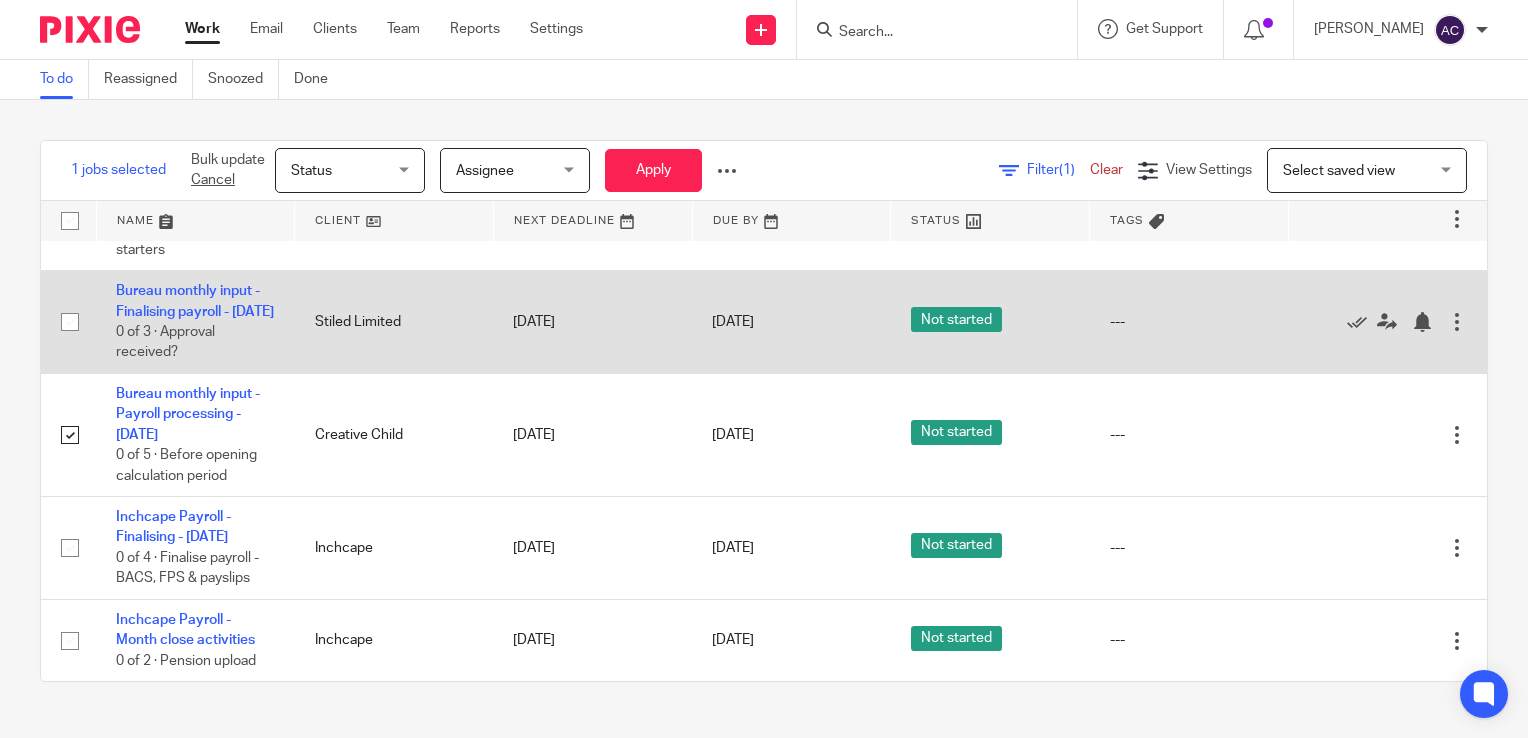 click at bounding box center (70, 322) 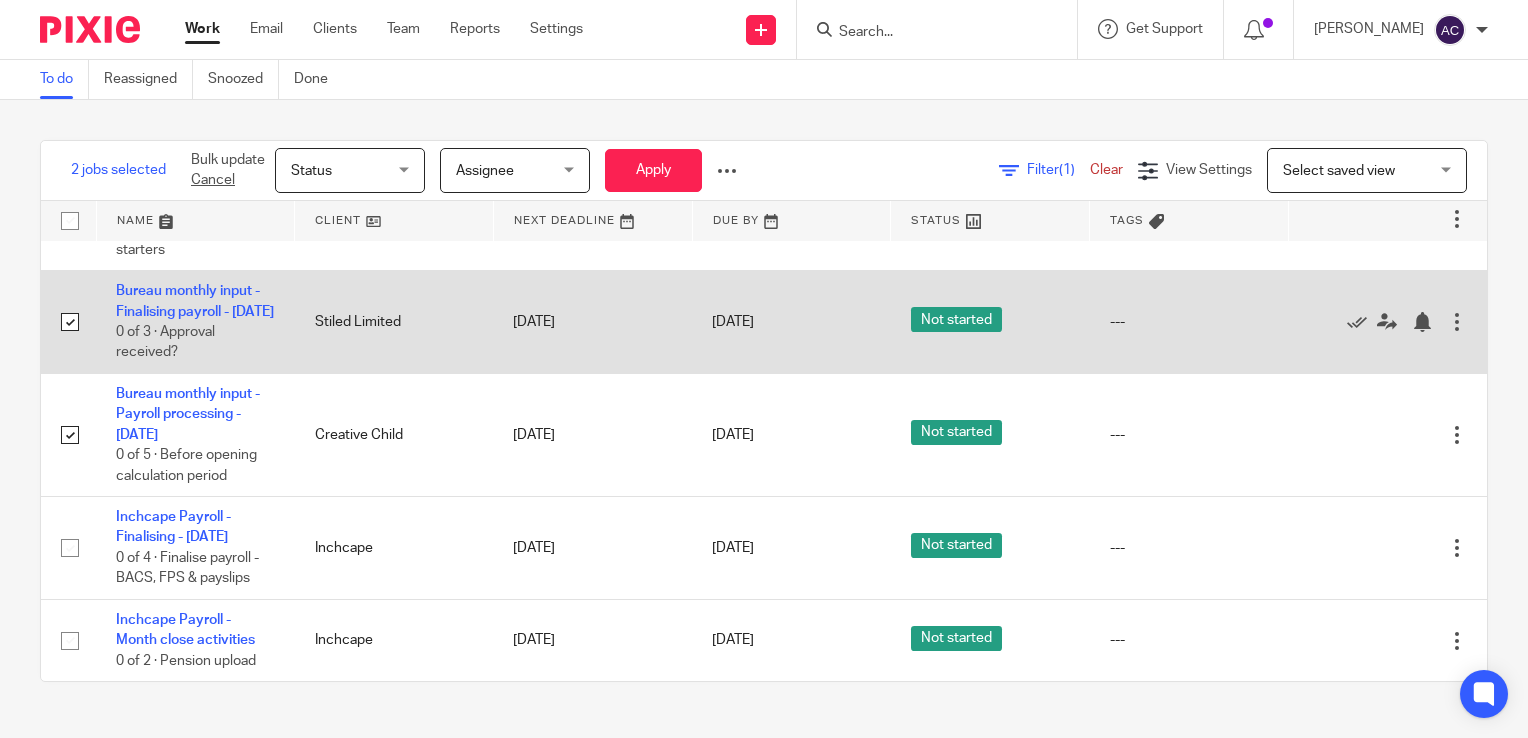 scroll, scrollTop: 0, scrollLeft: 0, axis: both 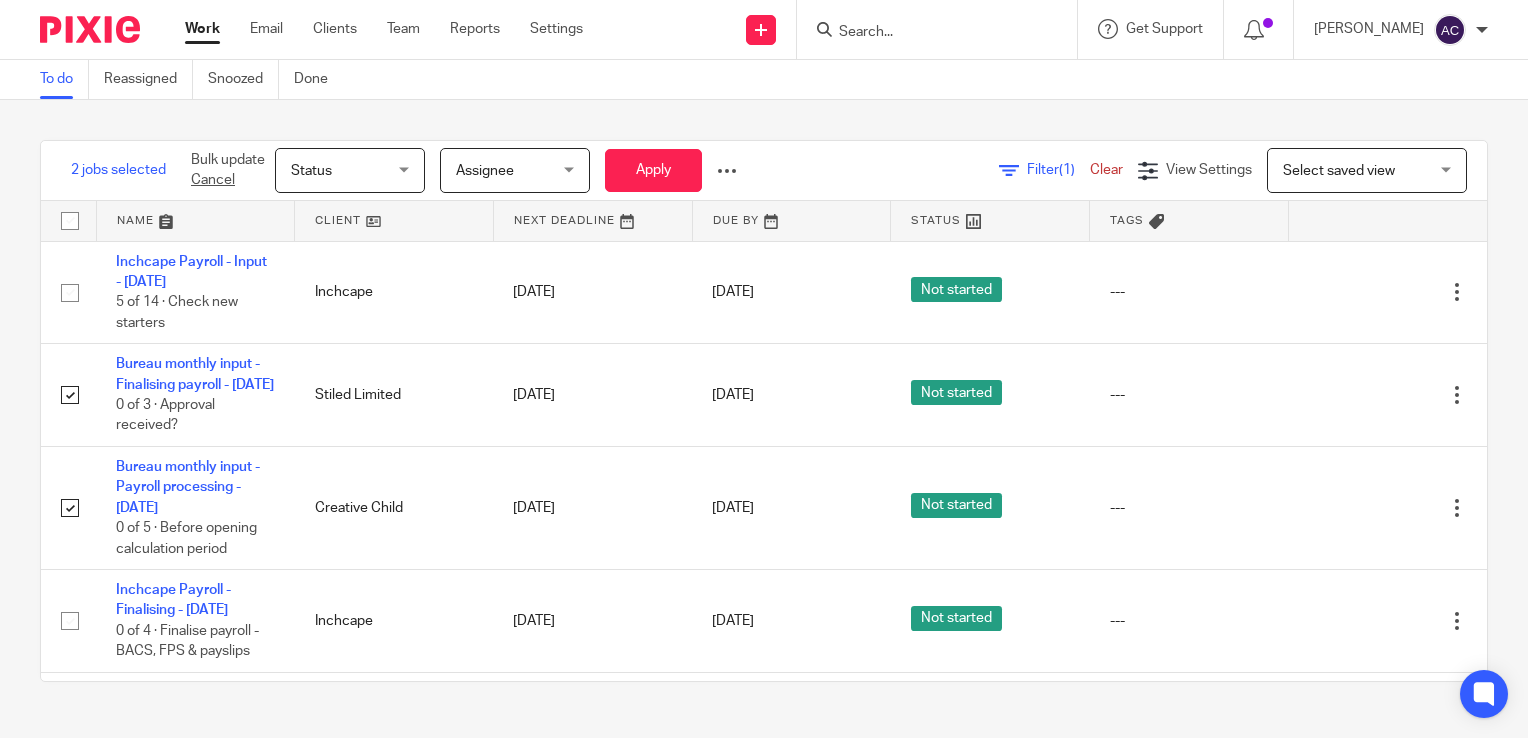 click on "Assignee" at bounding box center [509, 170] 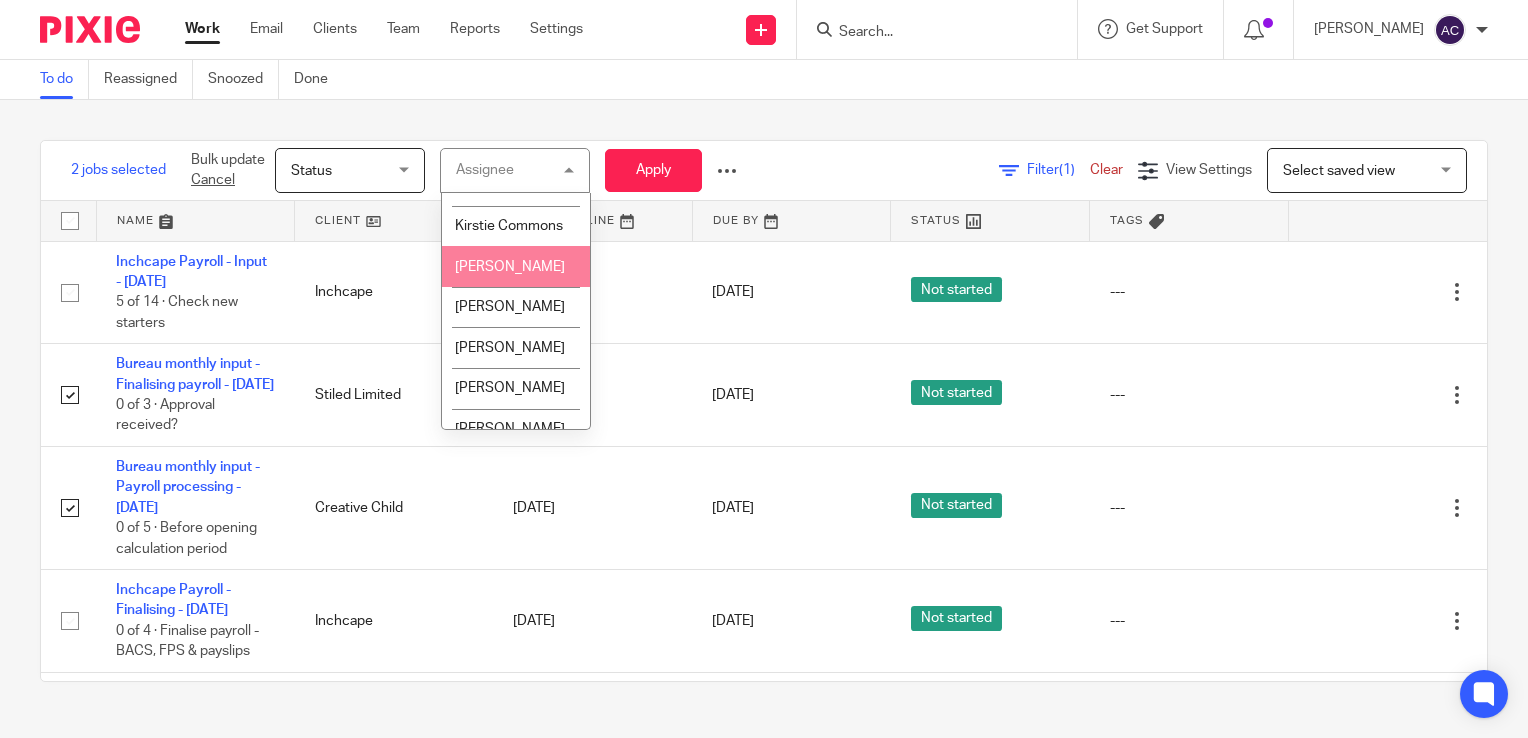 scroll, scrollTop: 191, scrollLeft: 0, axis: vertical 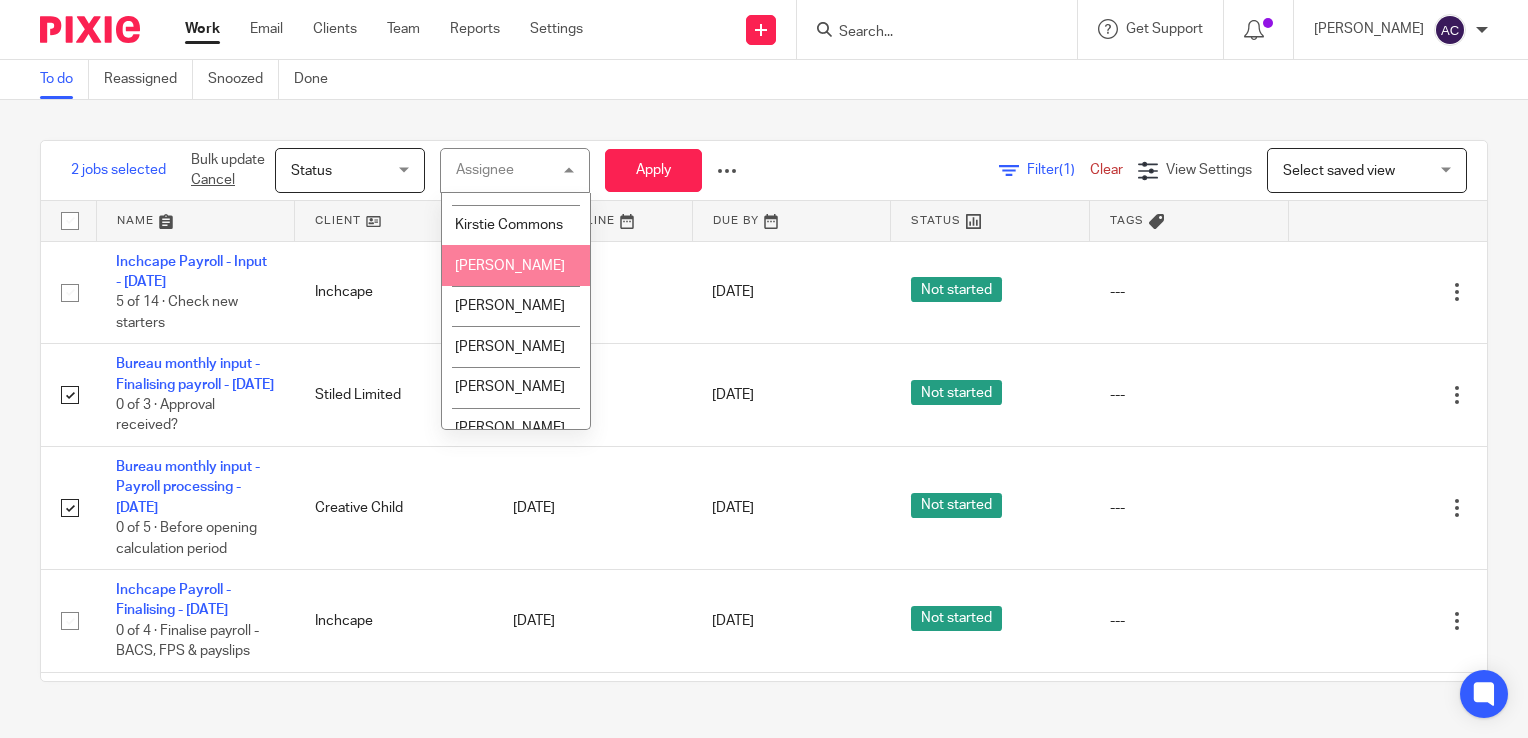 click on "Lauren Ruffles" at bounding box center [510, 266] 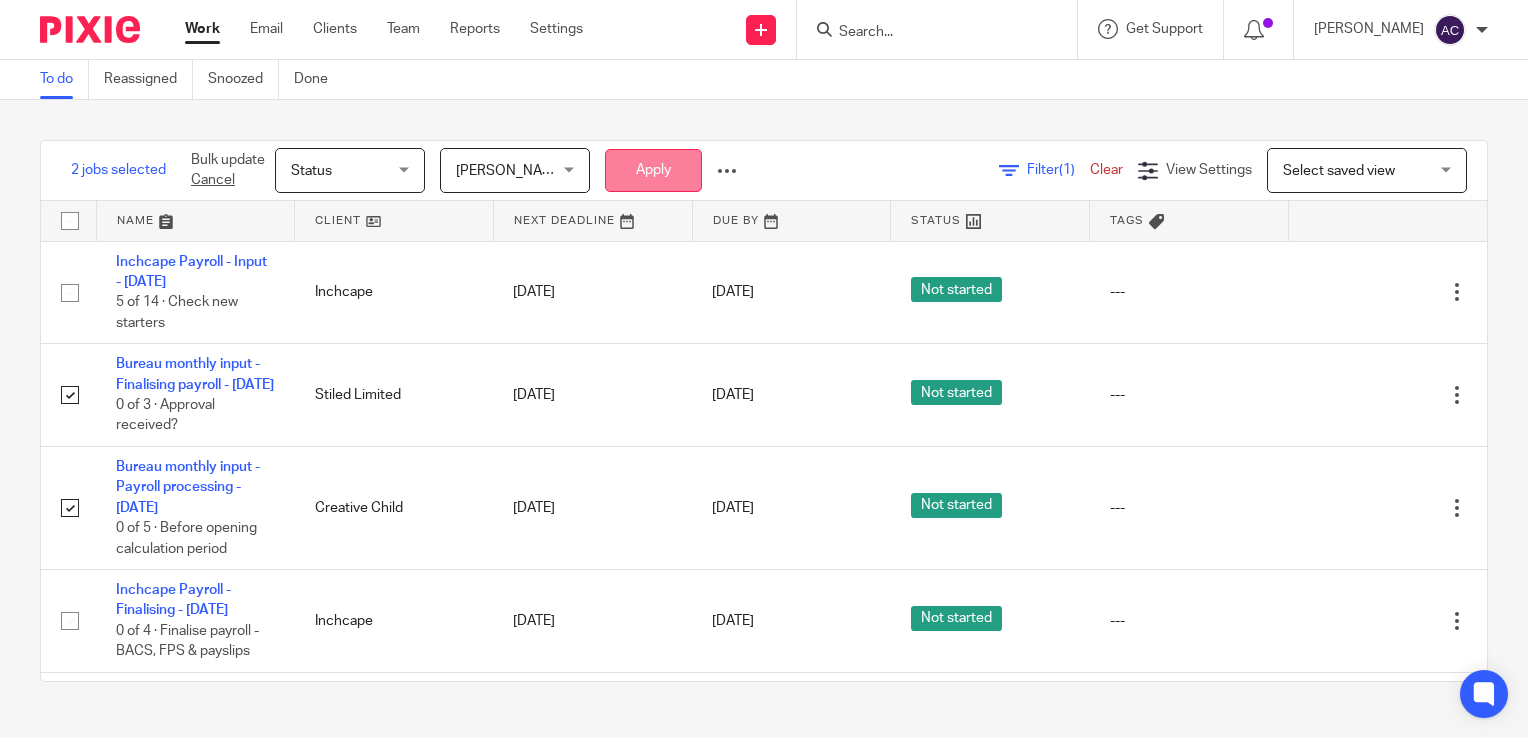 click on "Apply" at bounding box center [653, 170] 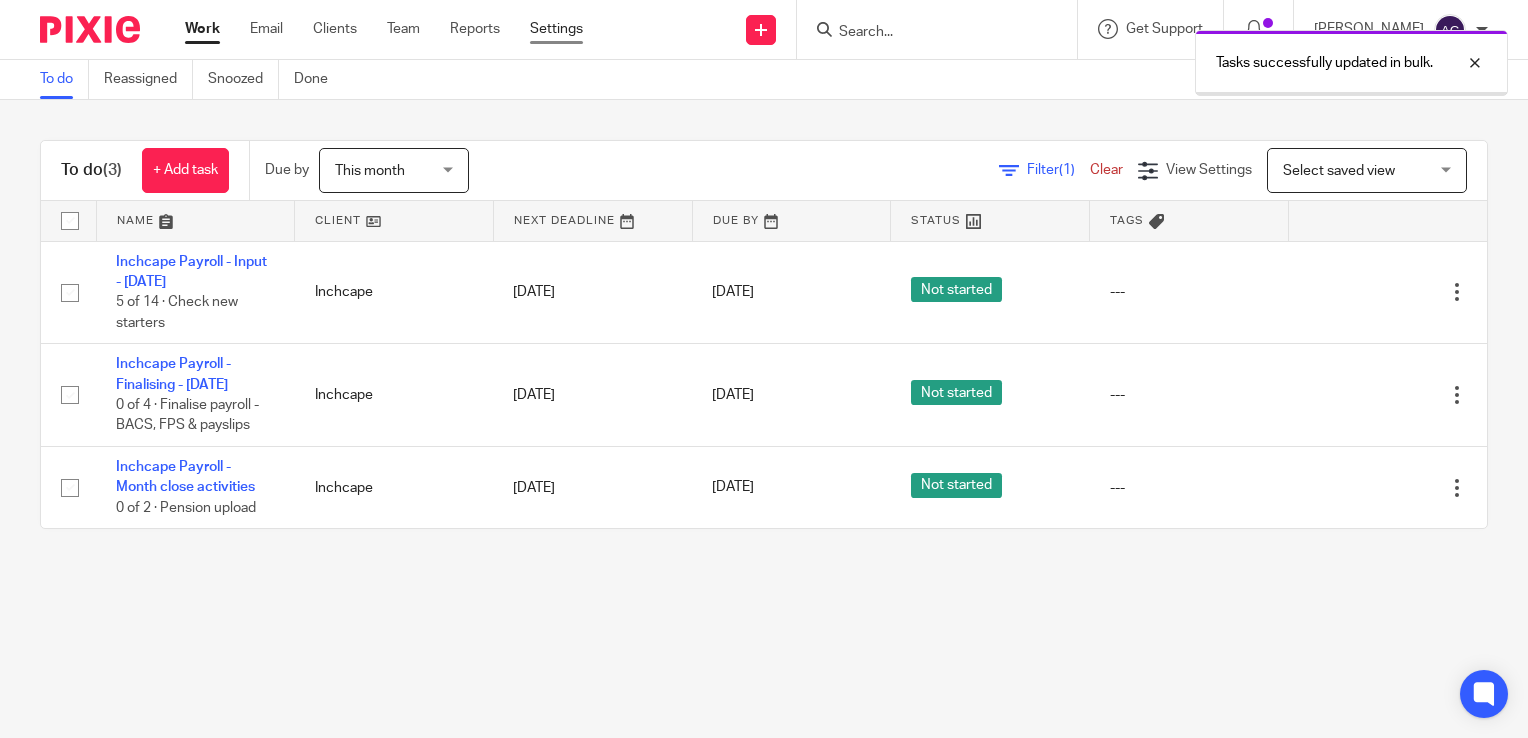 scroll, scrollTop: 0, scrollLeft: 0, axis: both 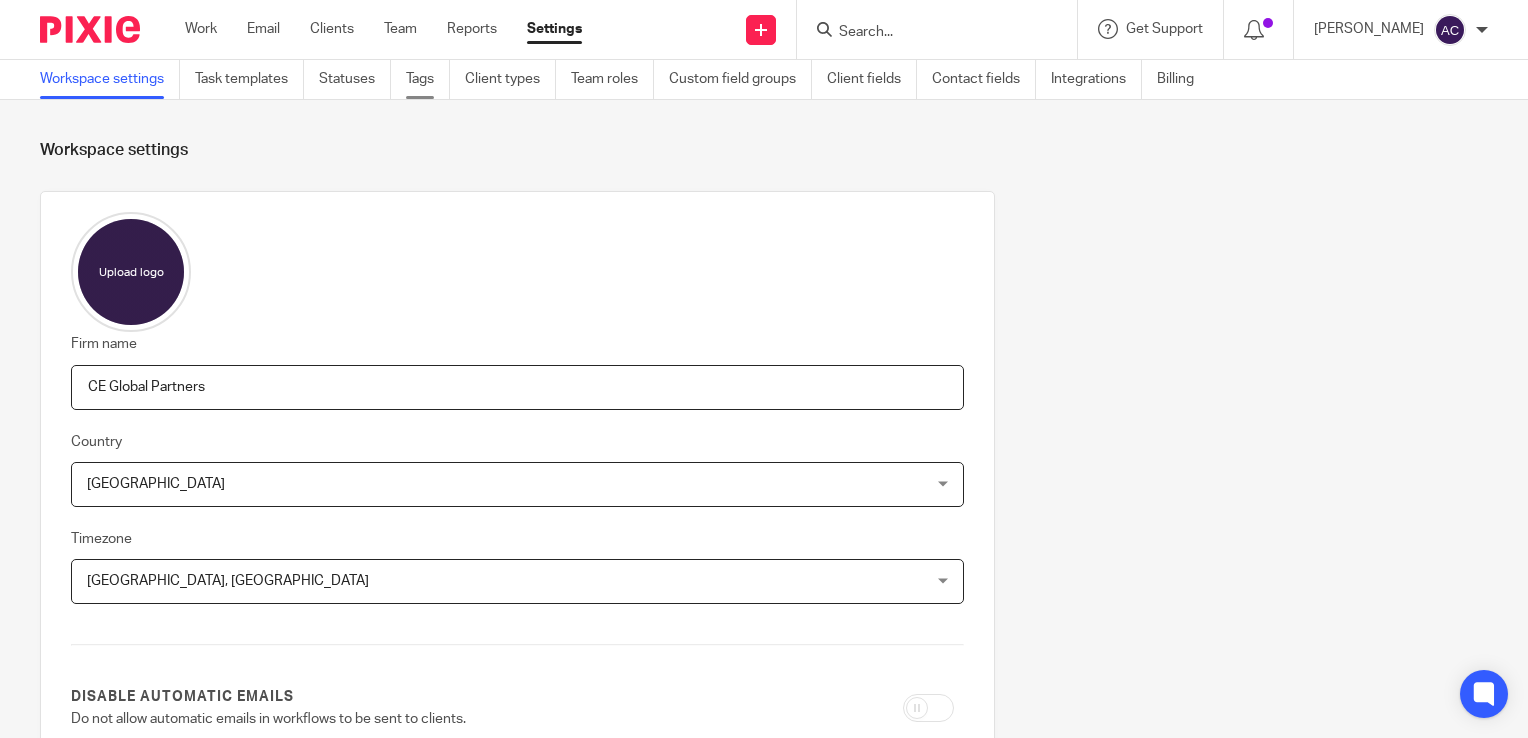 click on "Tags" at bounding box center (428, 79) 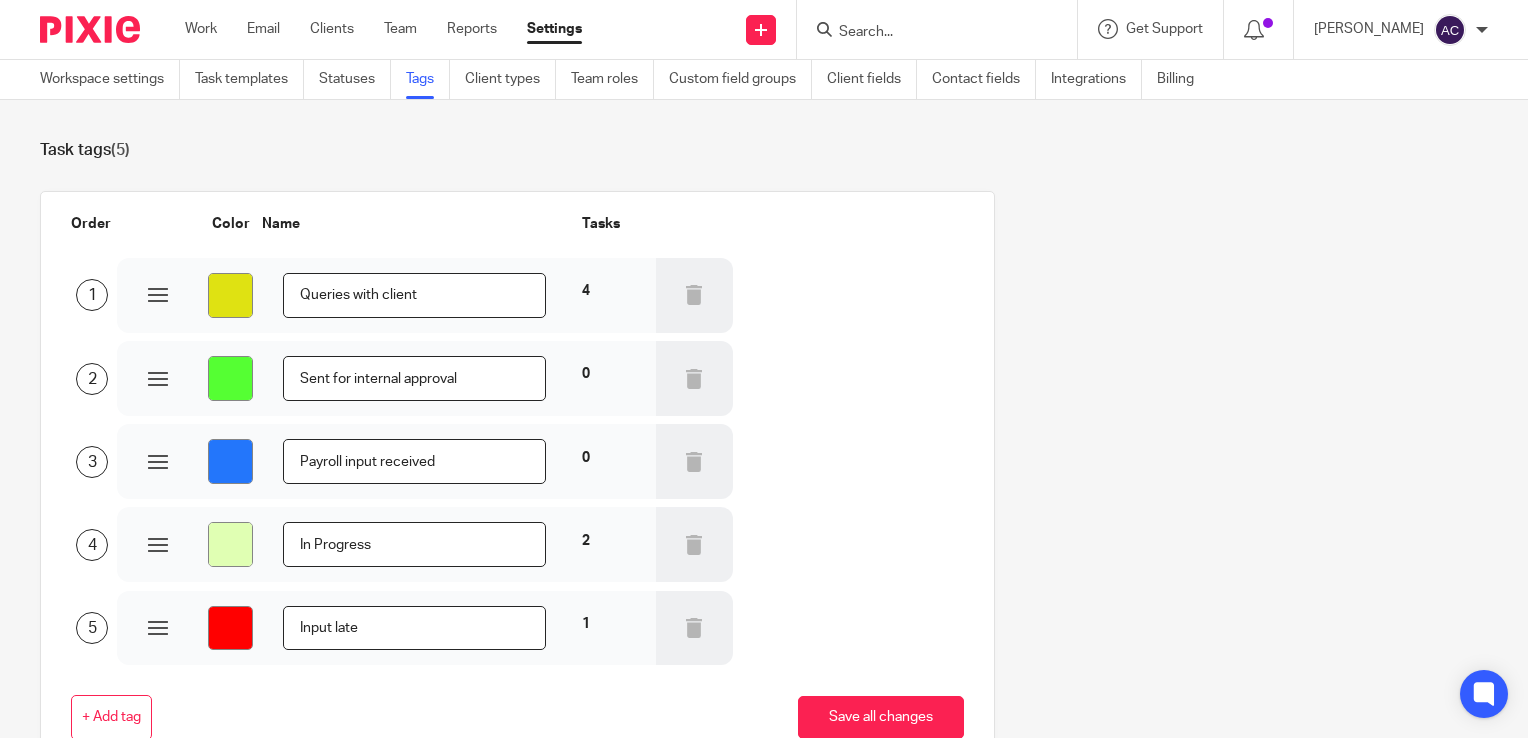 scroll, scrollTop: 0, scrollLeft: 0, axis: both 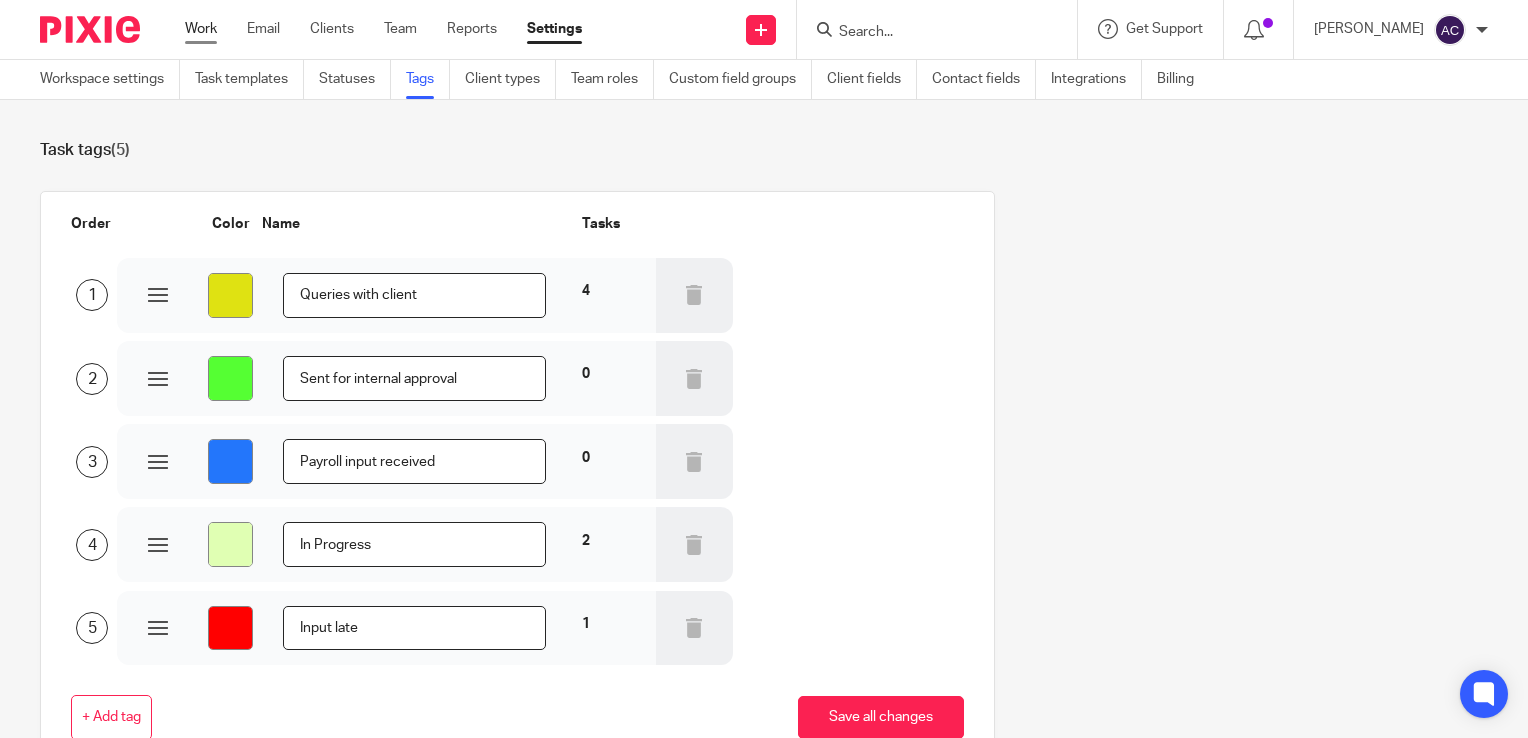 click on "Work" at bounding box center [201, 29] 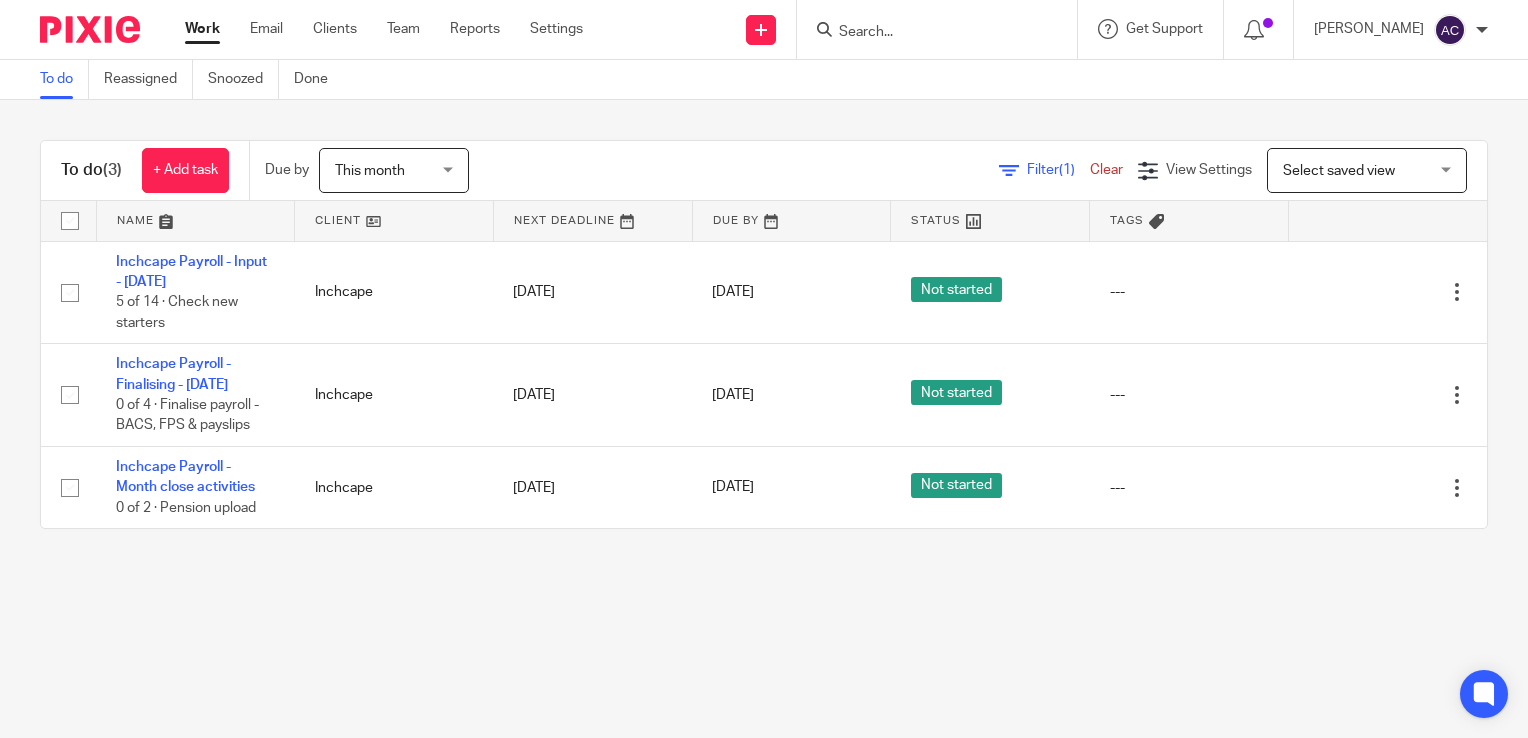 scroll, scrollTop: 0, scrollLeft: 0, axis: both 